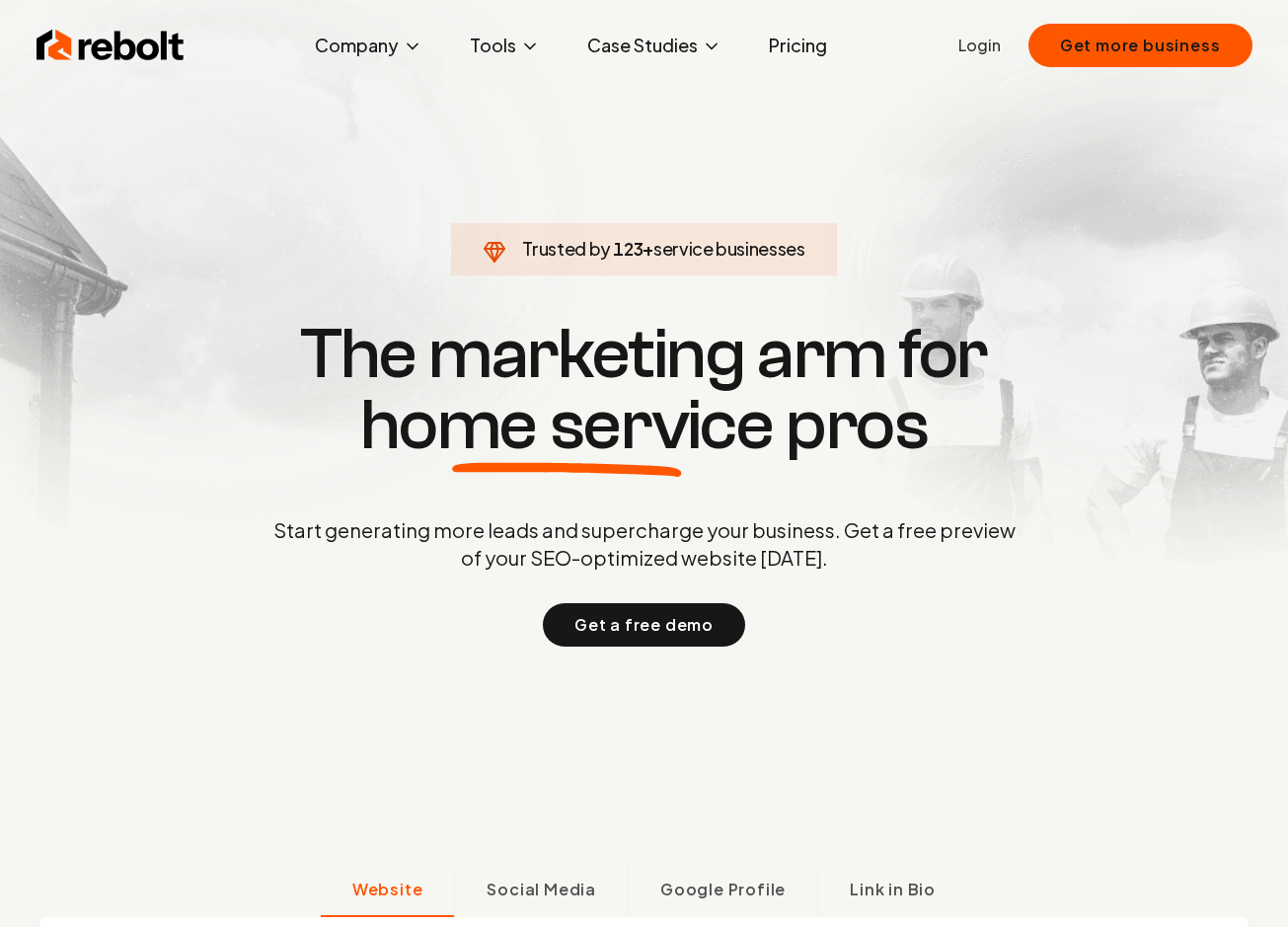 scroll, scrollTop: 0, scrollLeft: 0, axis: both 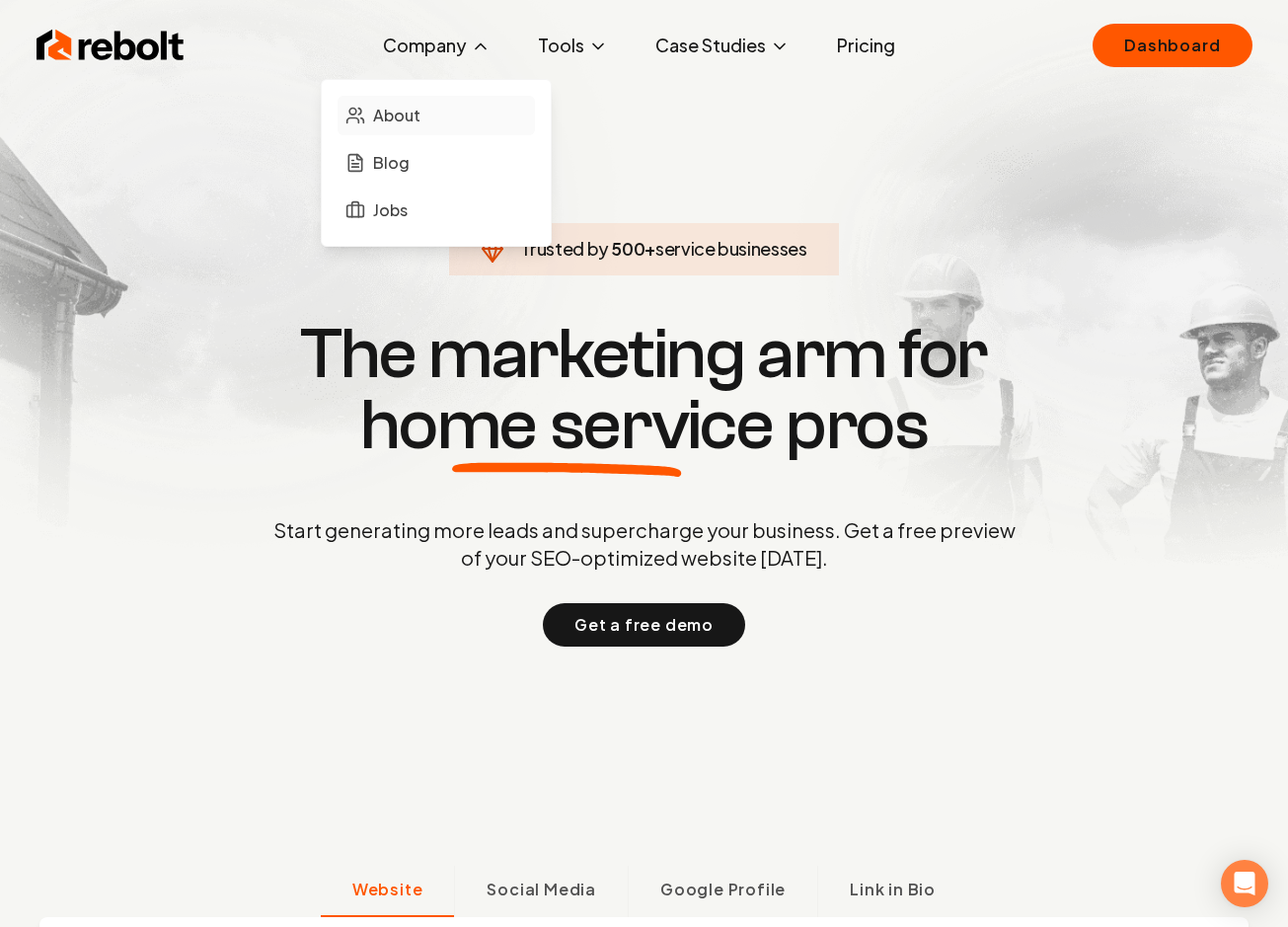 click on "About" at bounding box center [397, 116] 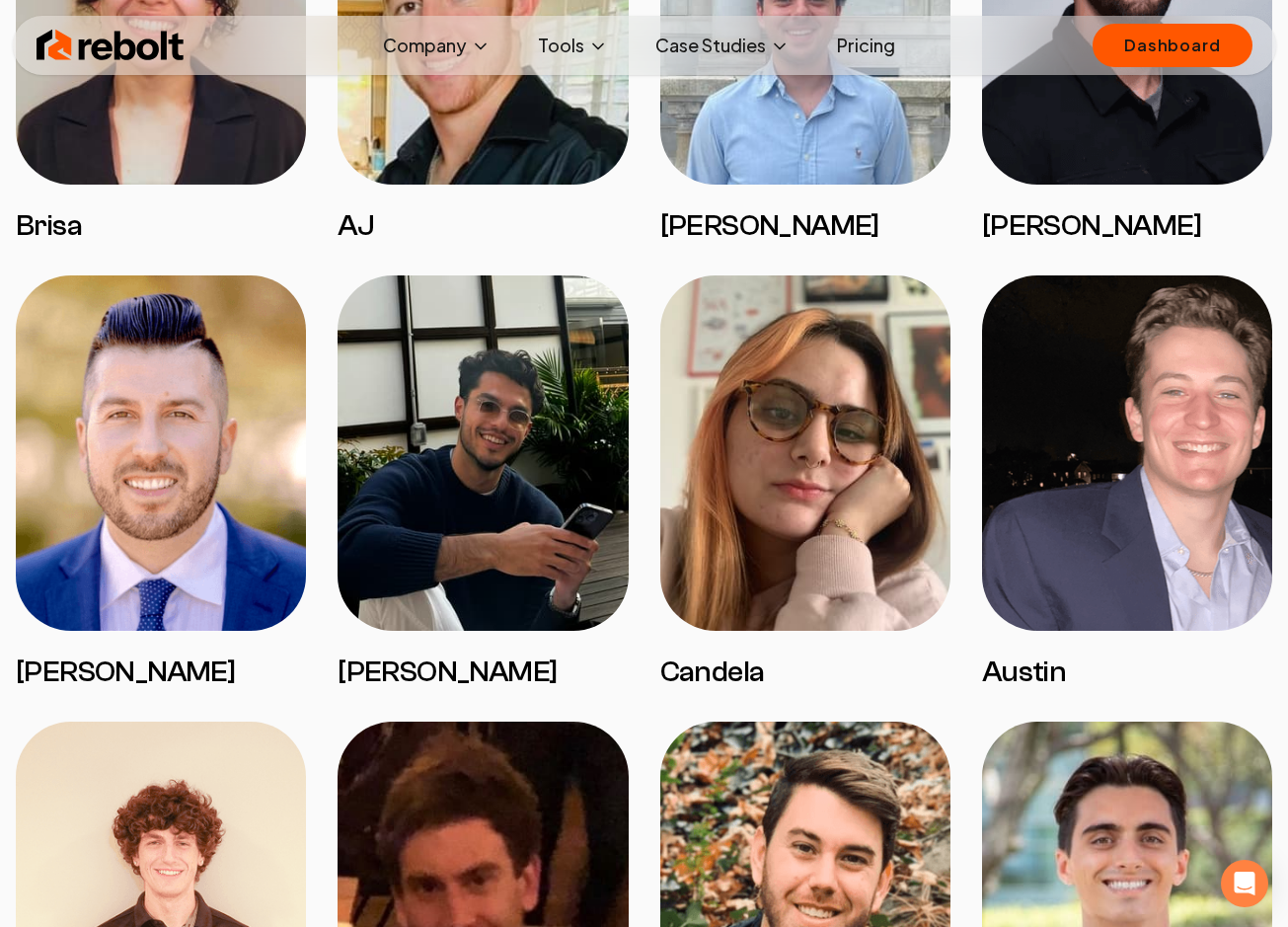 scroll, scrollTop: 2344, scrollLeft: 0, axis: vertical 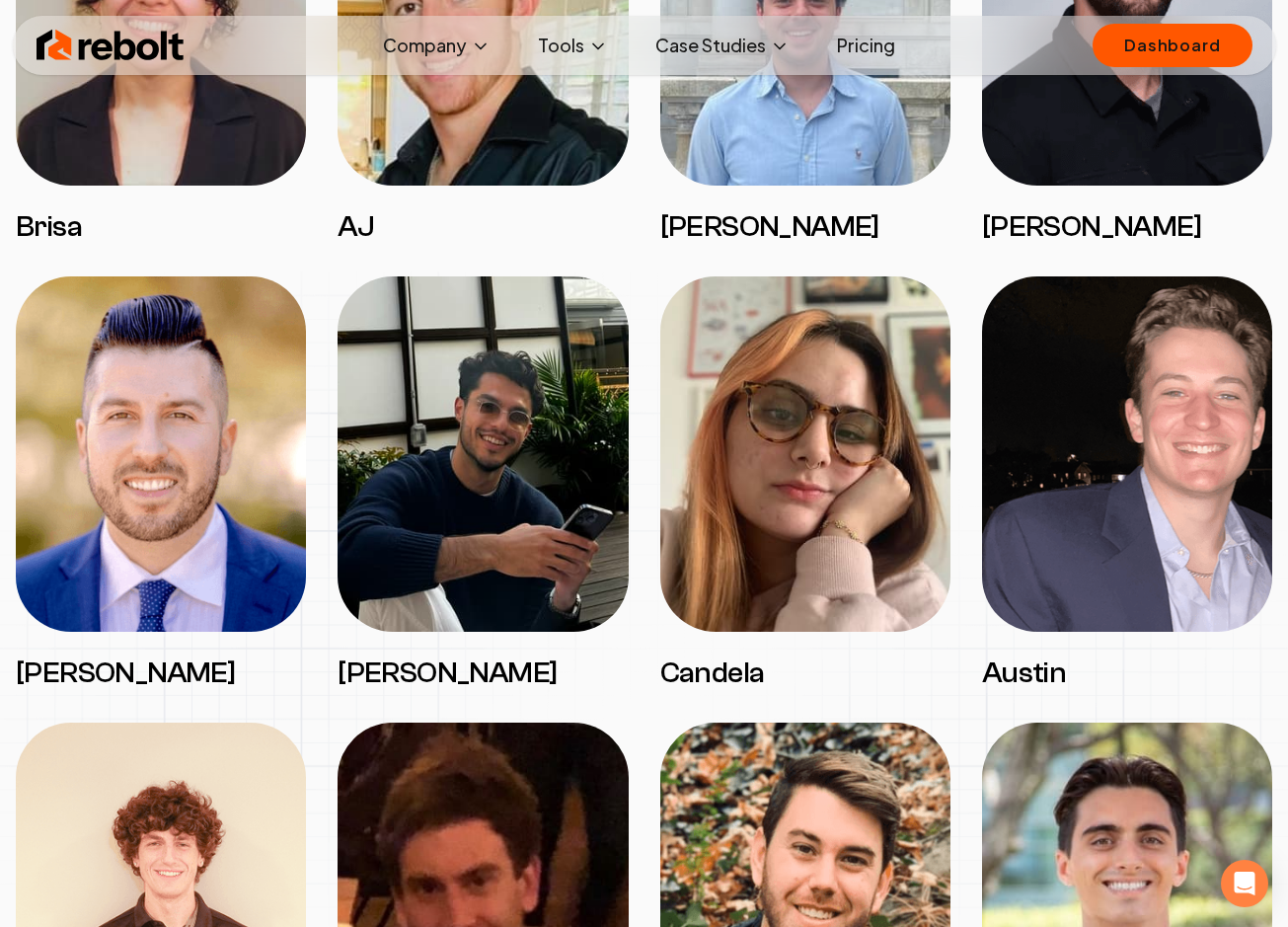 click at bounding box center [111, 45] 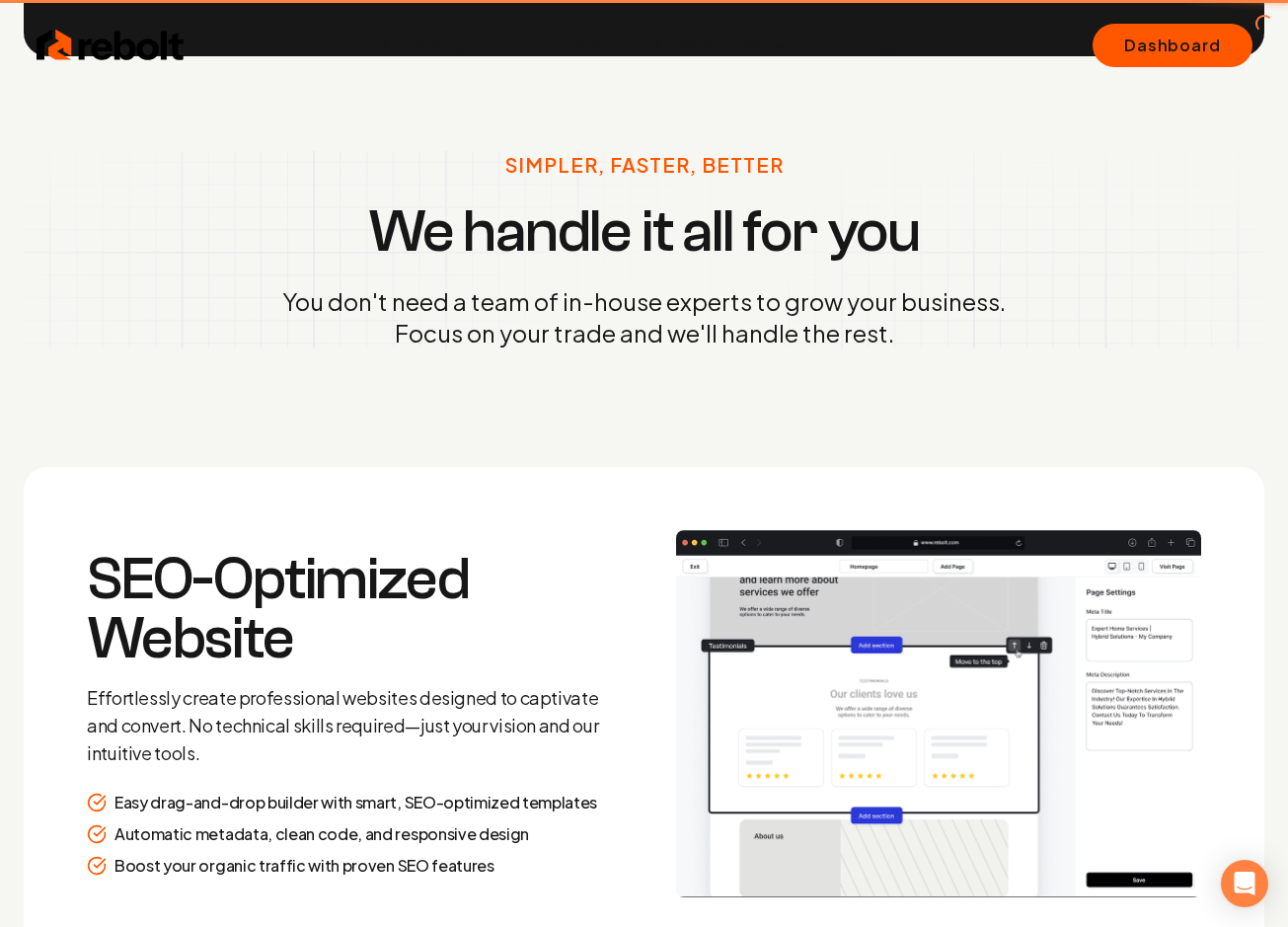 scroll, scrollTop: 0, scrollLeft: 0, axis: both 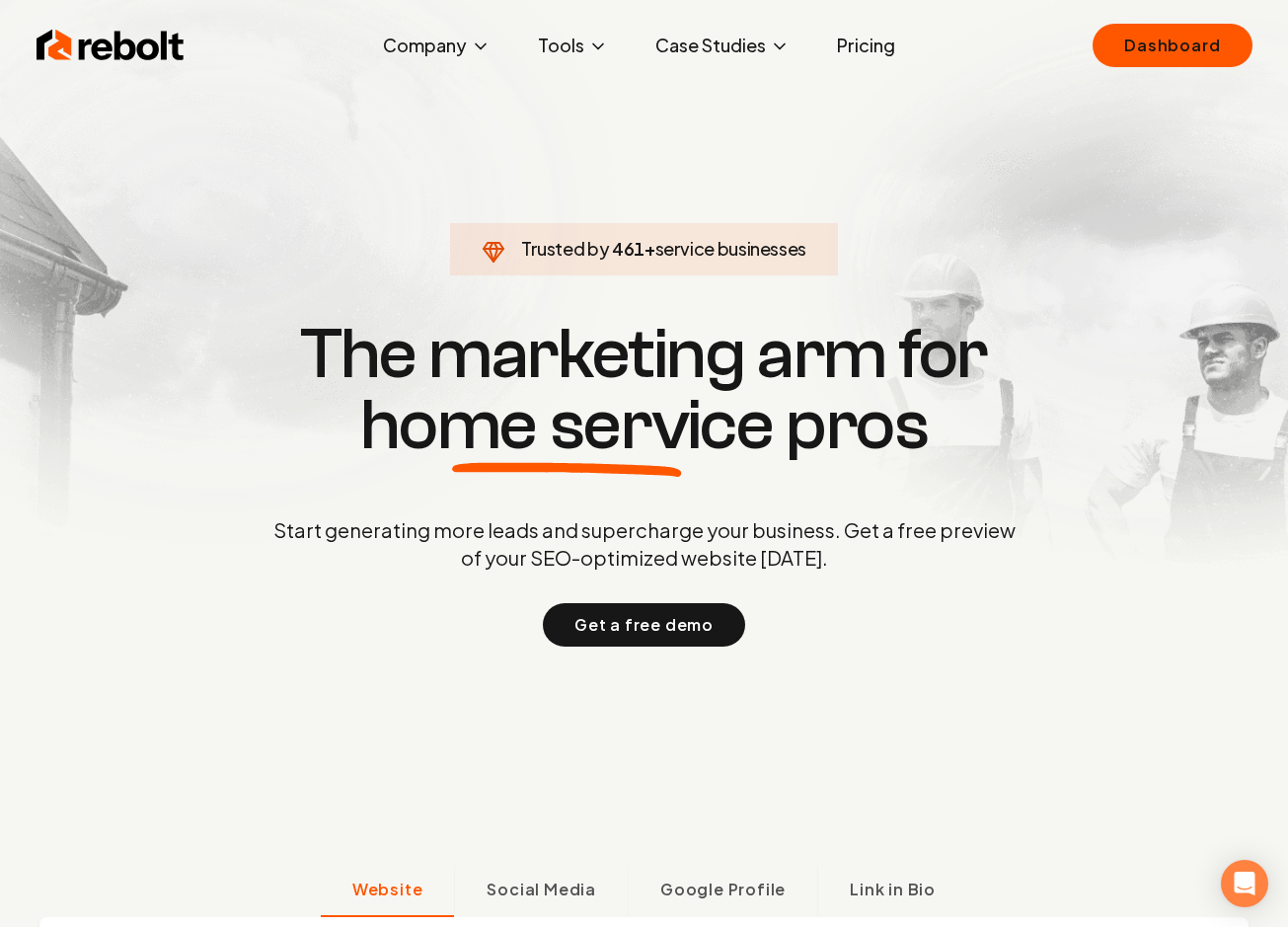 drag, startPoint x: 197, startPoint y: 51, endPoint x: 70, endPoint y: 42, distance: 127.3185 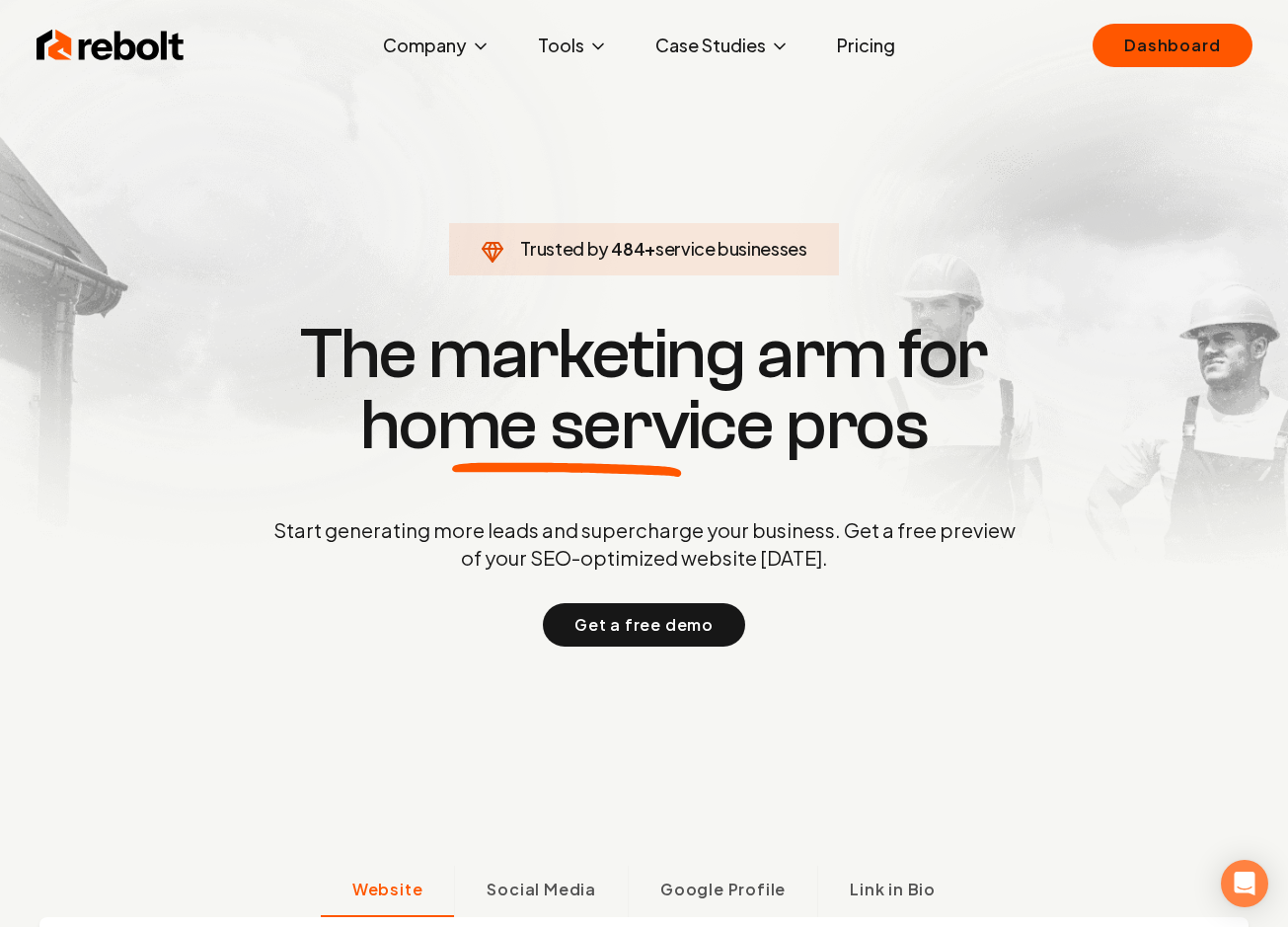 click on "Trusted by   484 +  service businesses The marketing arm for   home service   pros Start generating more leads and supercharge your business. Get a free preview of your SEO-optimized website today. Get a free demo" at bounding box center (644, 480) 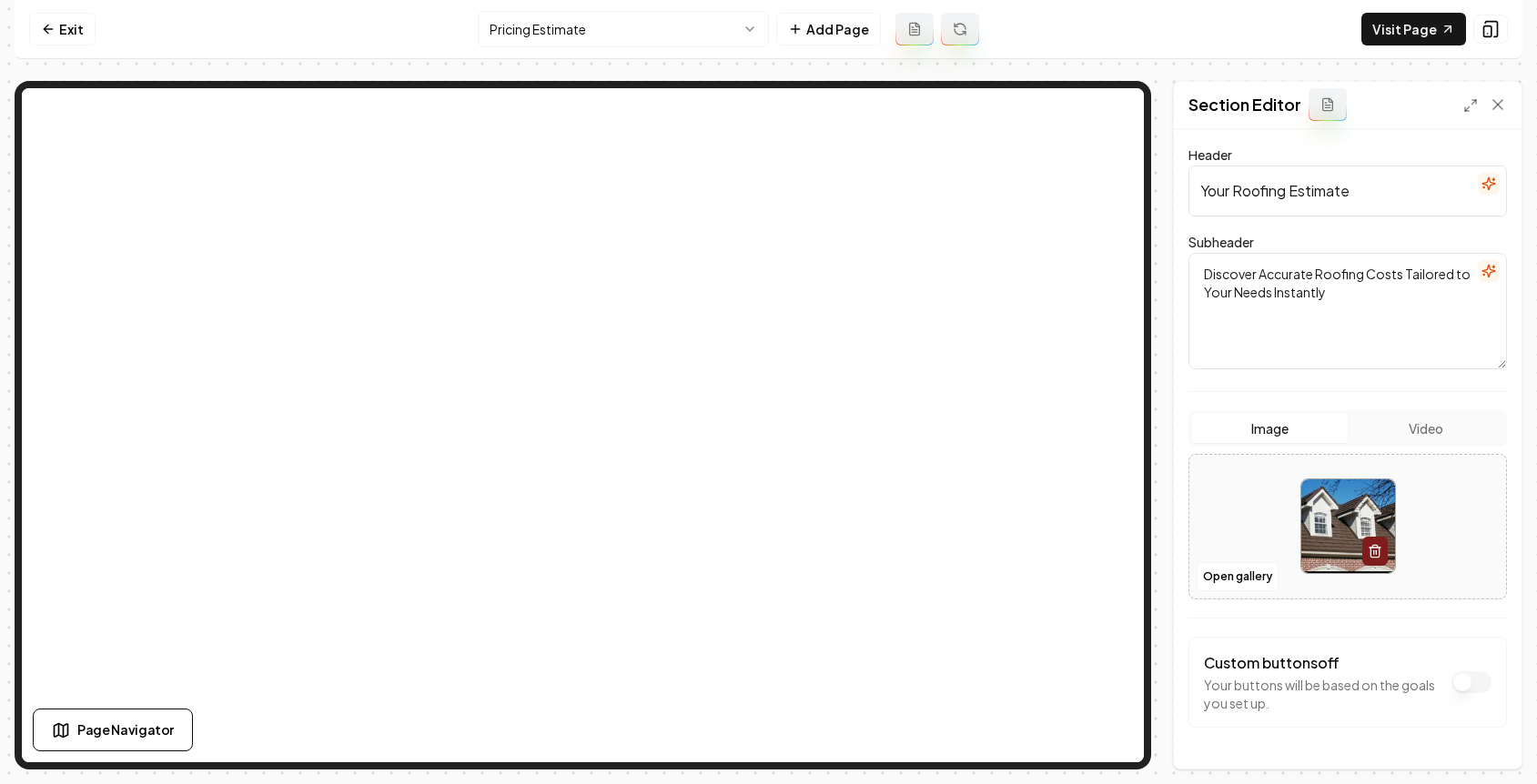 scroll, scrollTop: 0, scrollLeft: 0, axis: both 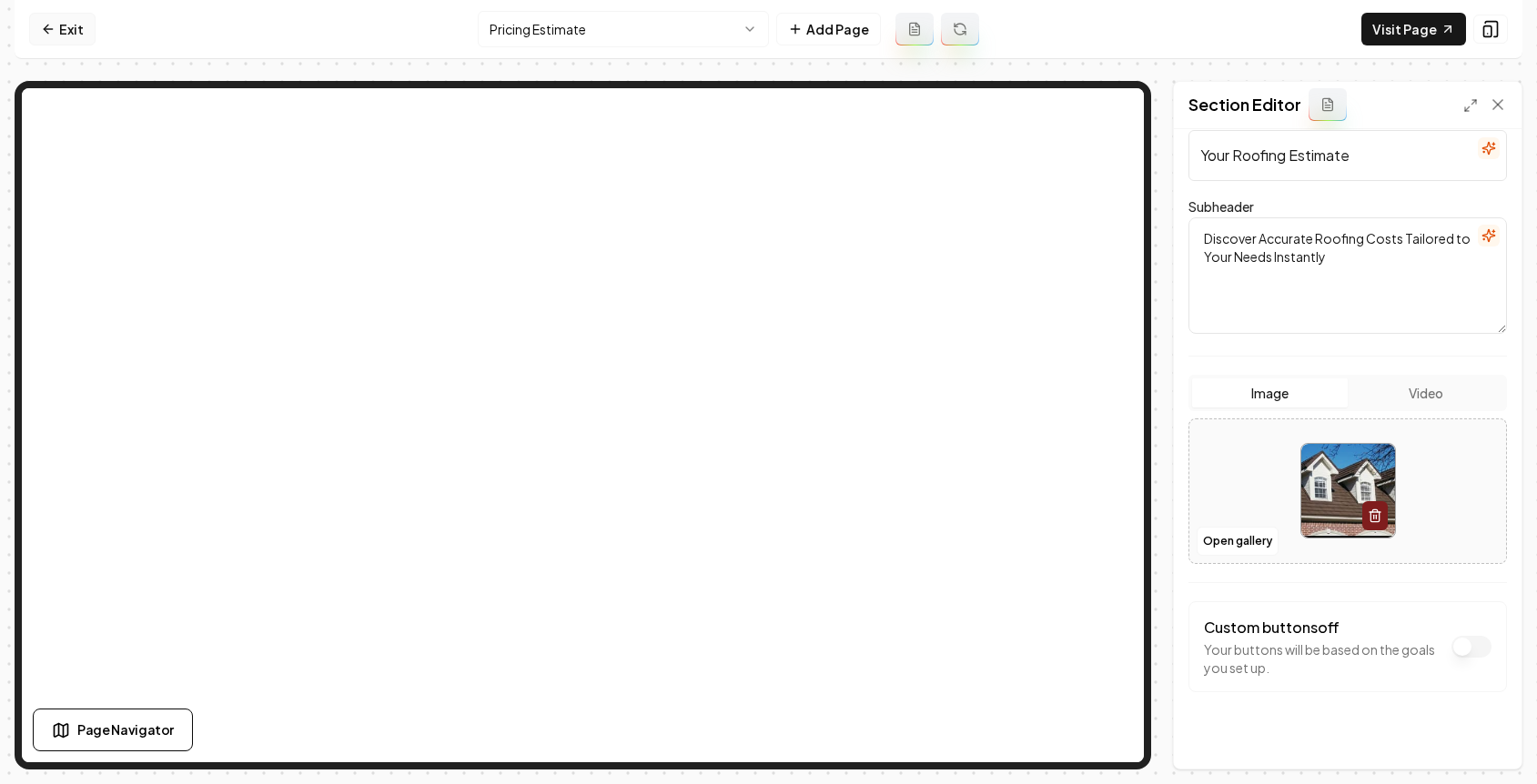click on "Exit" at bounding box center (62, 29) 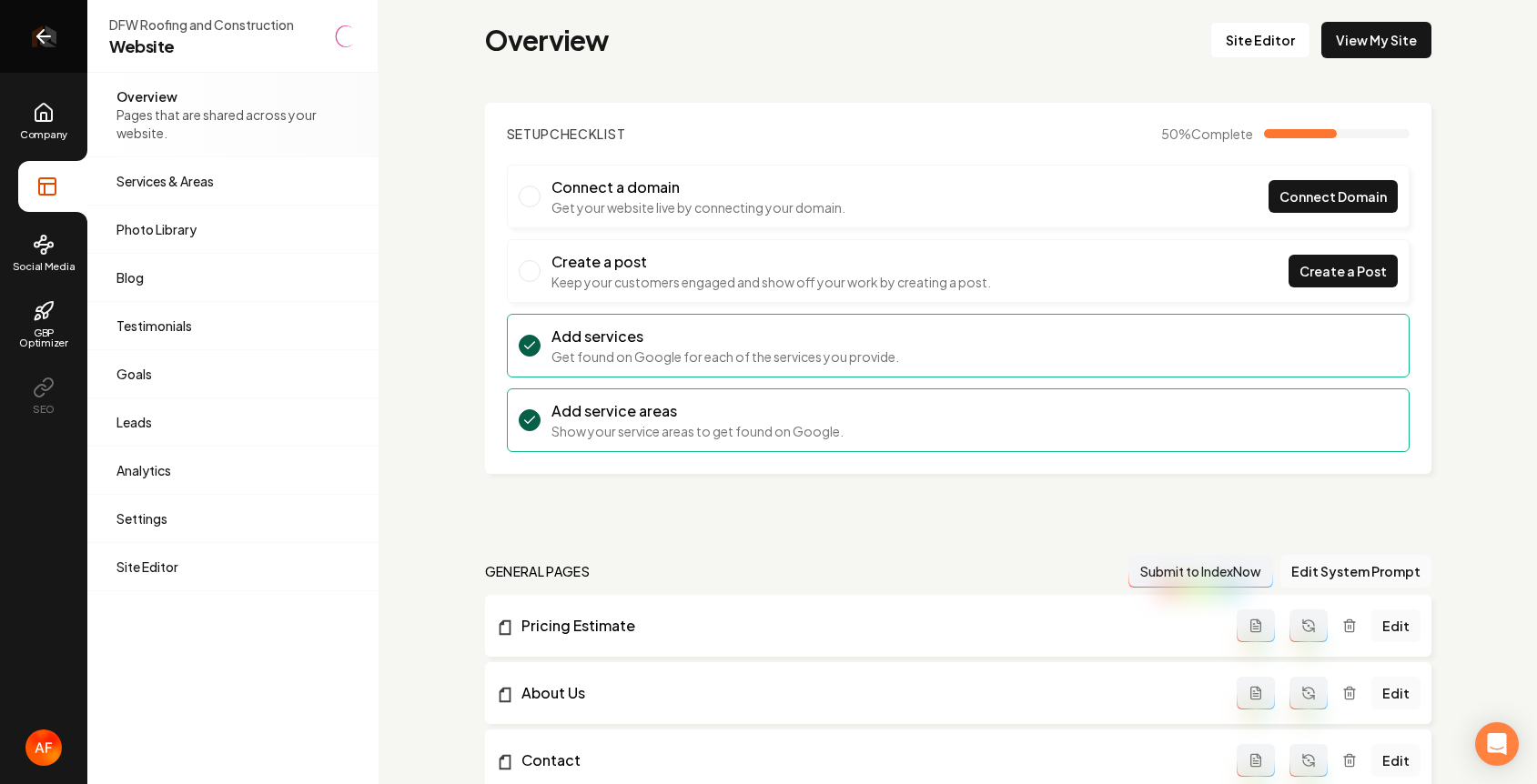 click 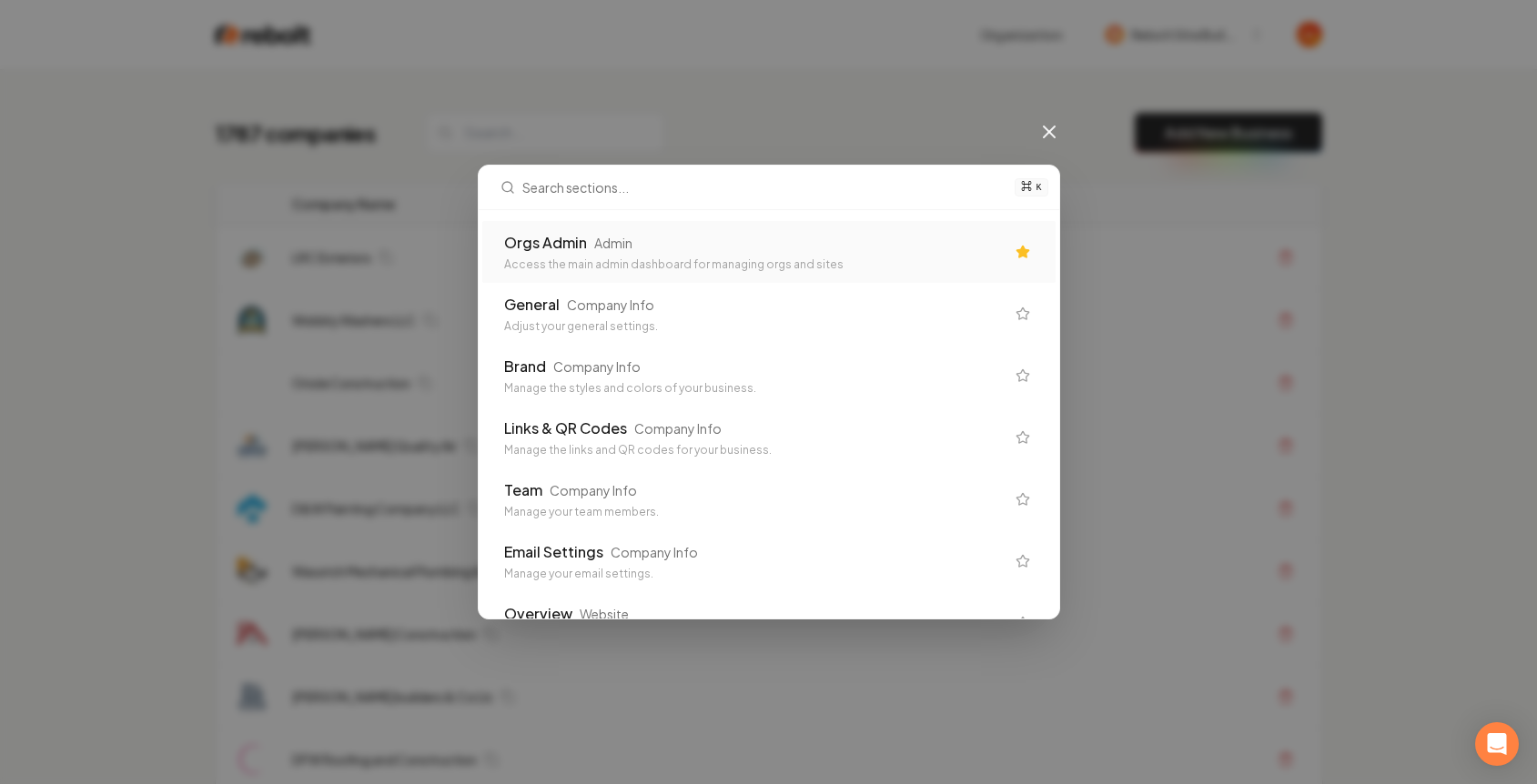 click on "Orgs Admin  Admin Access the main admin dashboard for managing orgs and sites" at bounding box center [754, 252] 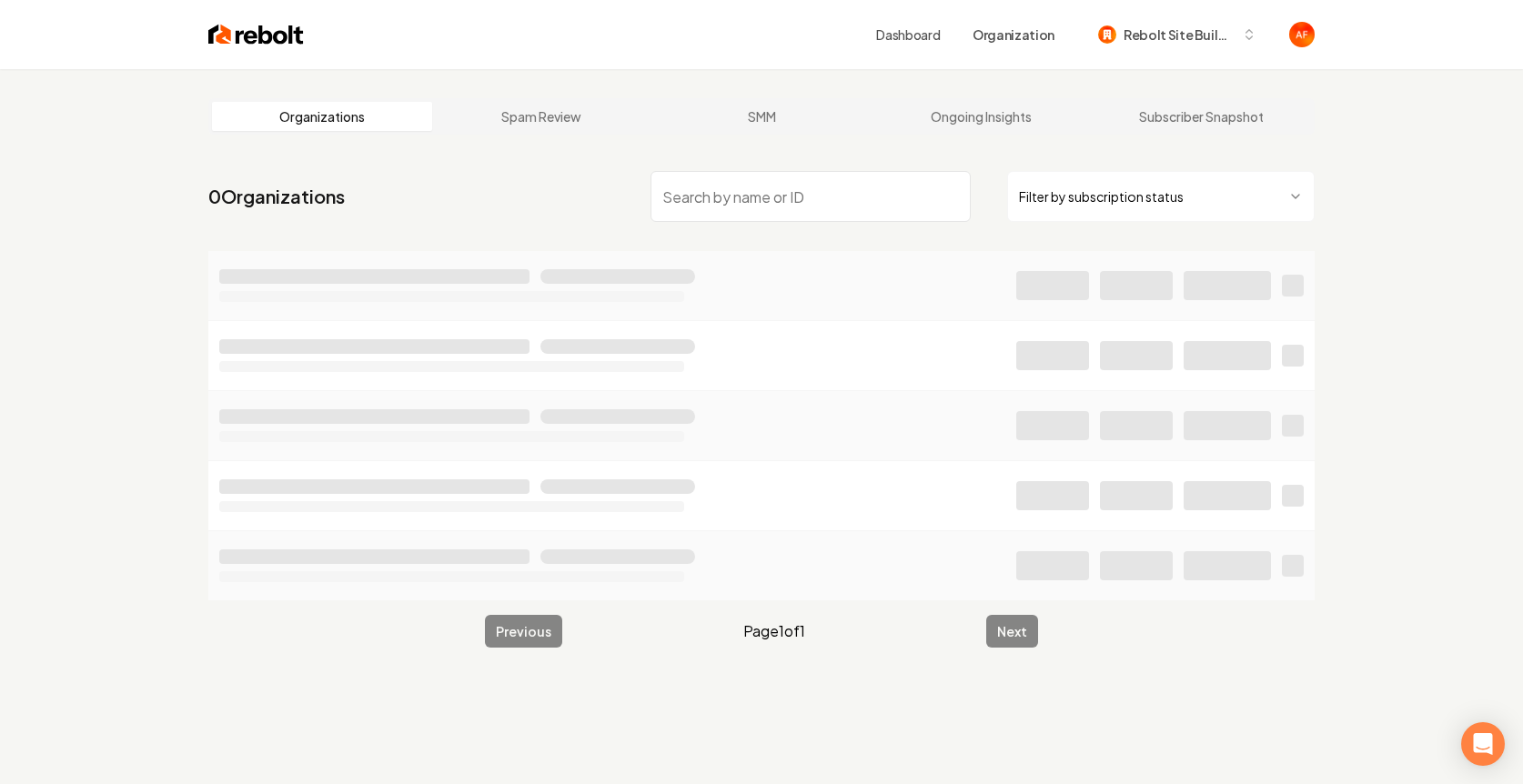 click at bounding box center [811, 196] 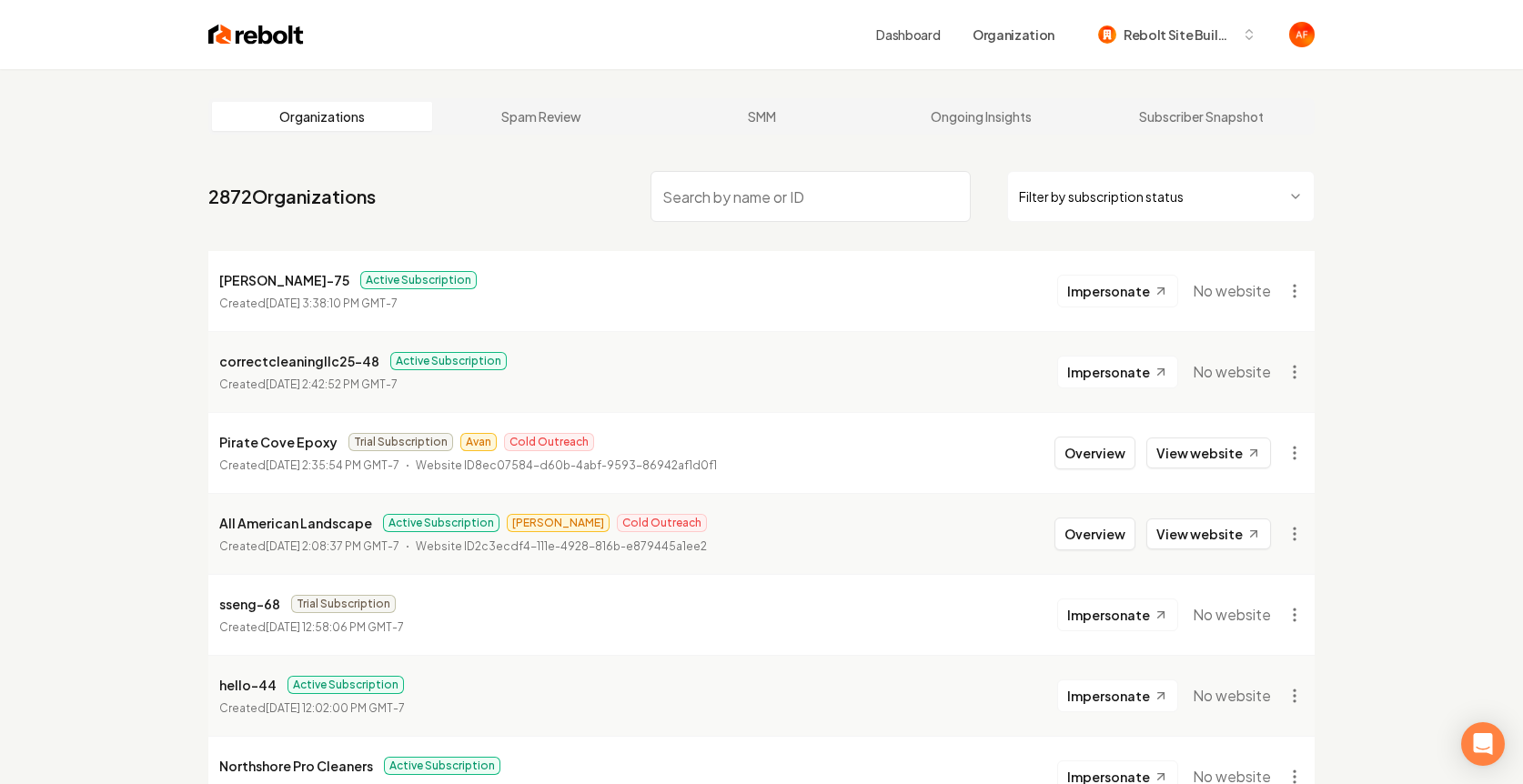 type on "u" 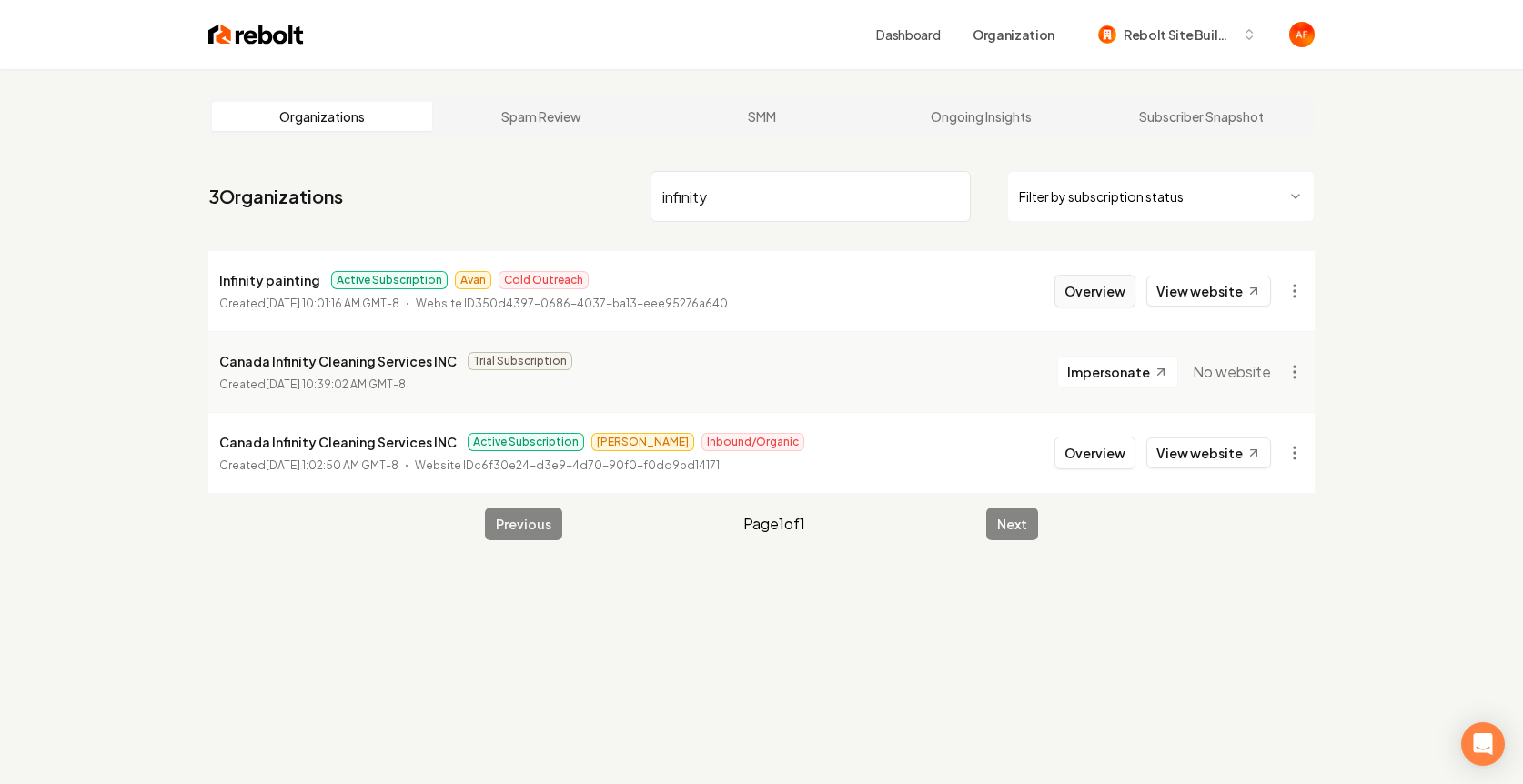 type on "infinity" 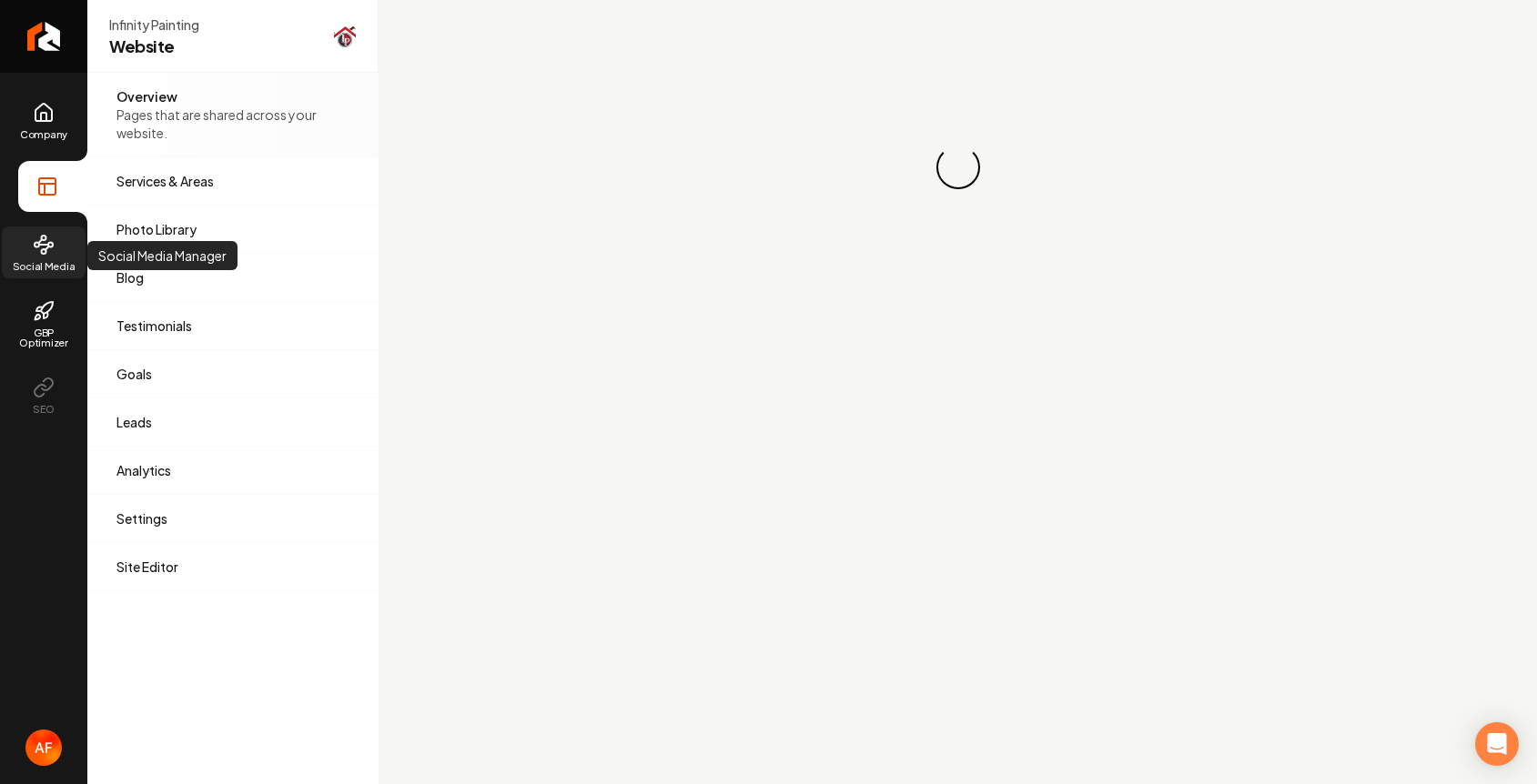 click on "Social Media" at bounding box center (44, 252) 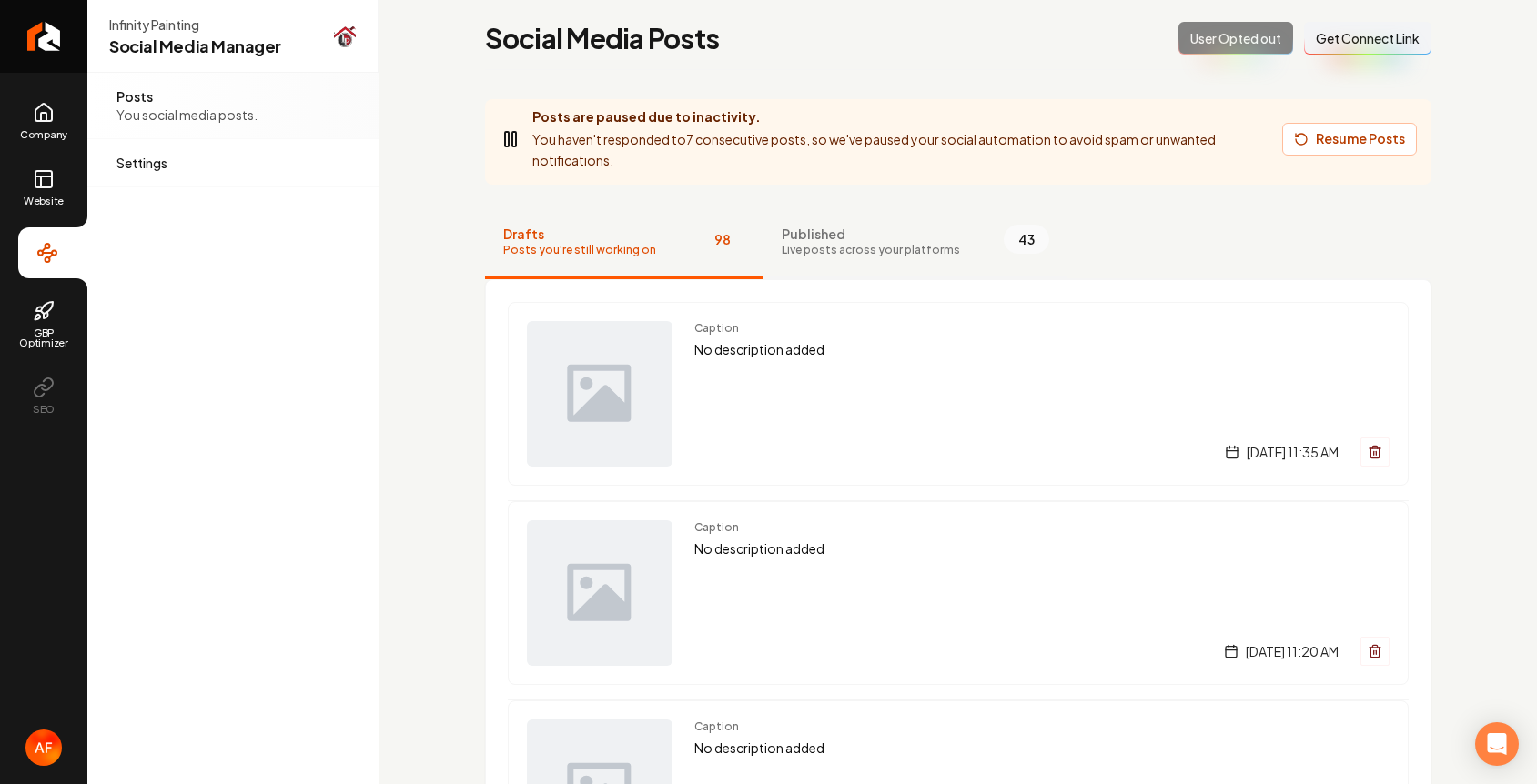 click on "Published" at bounding box center (871, 234) 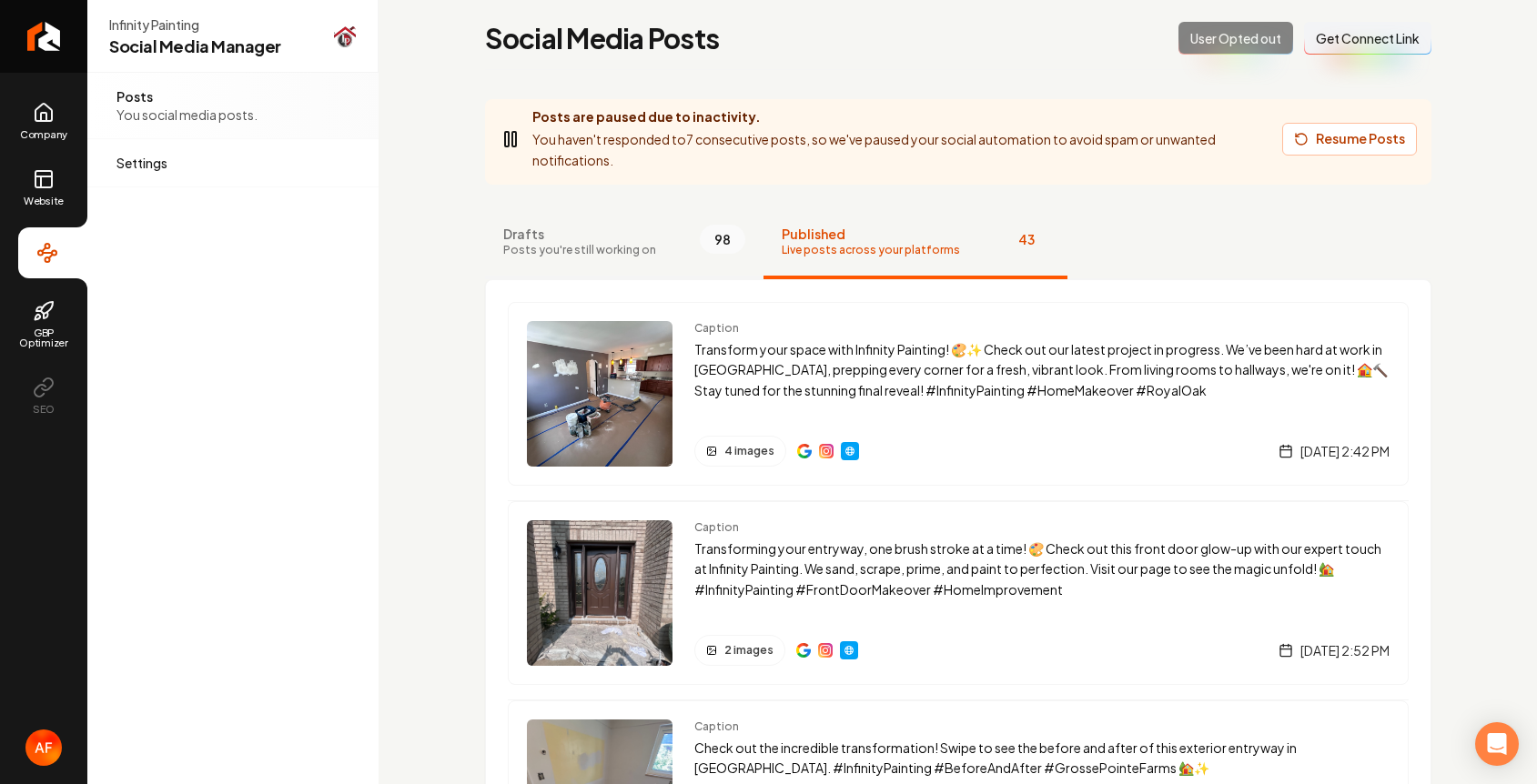 click on "Drafts Posts you're still working on 98" at bounding box center (624, 243) 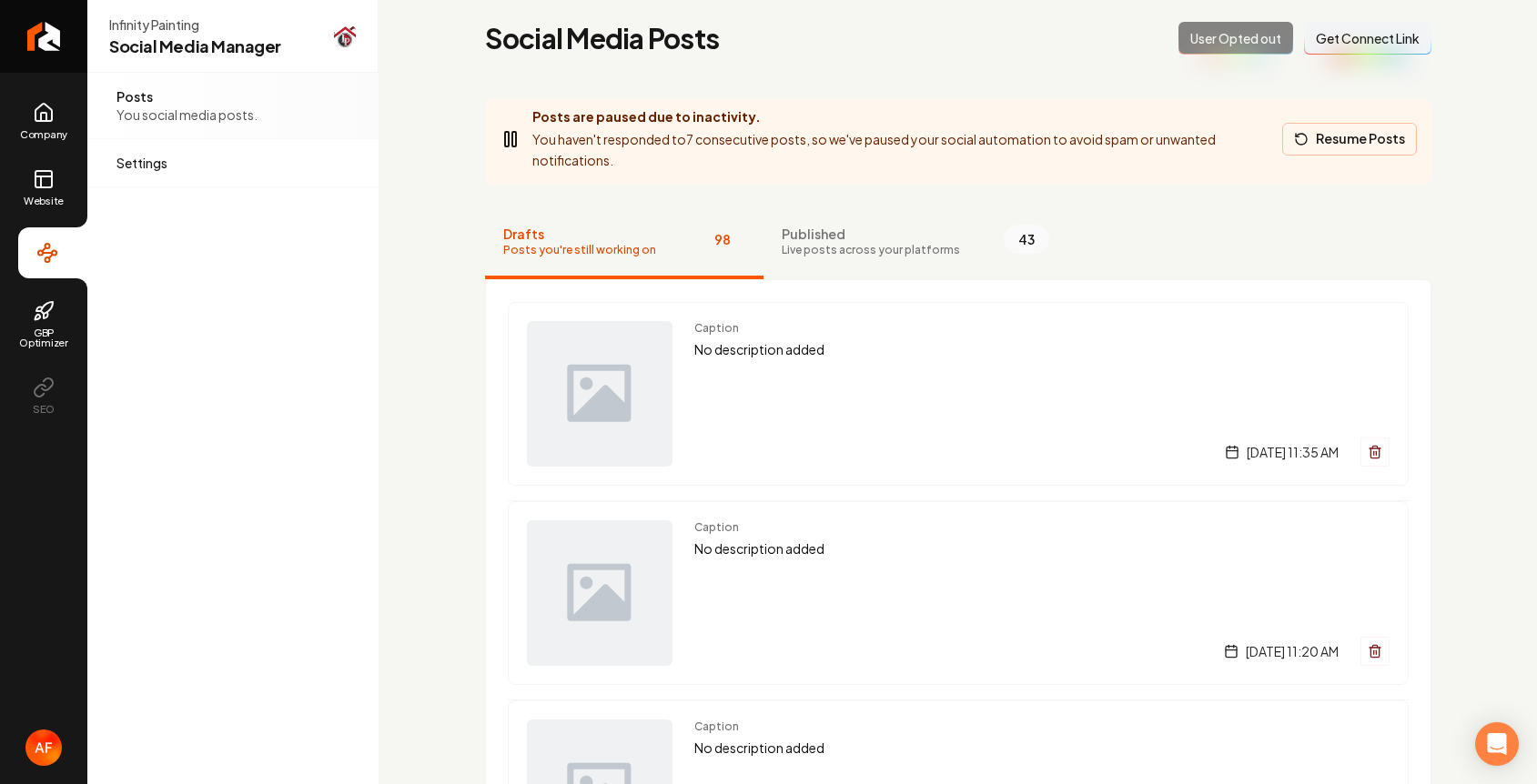 click on "Resume Posts" at bounding box center [1350, 139] 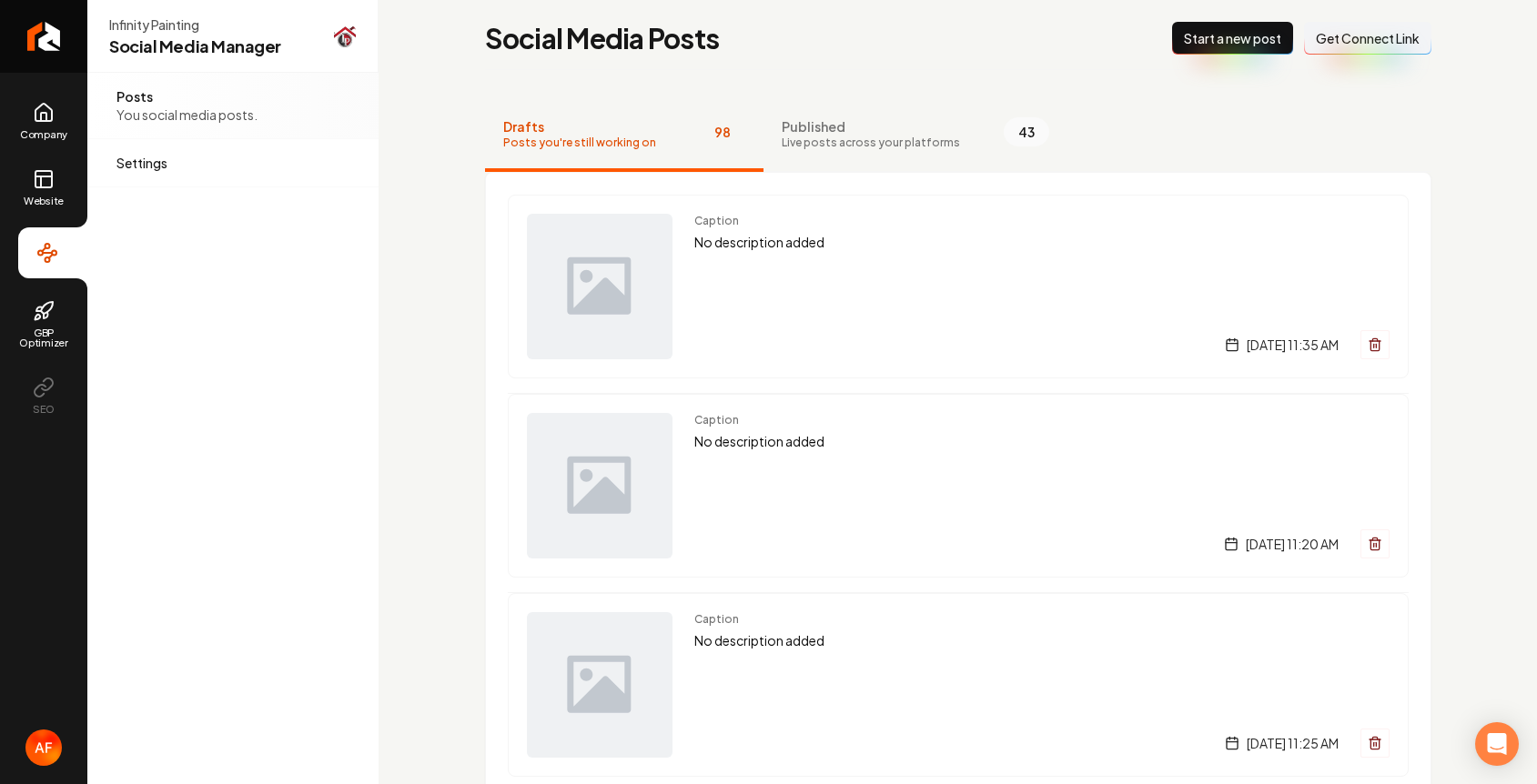 click on "New Post Start a new post" at bounding box center [1232, 38] 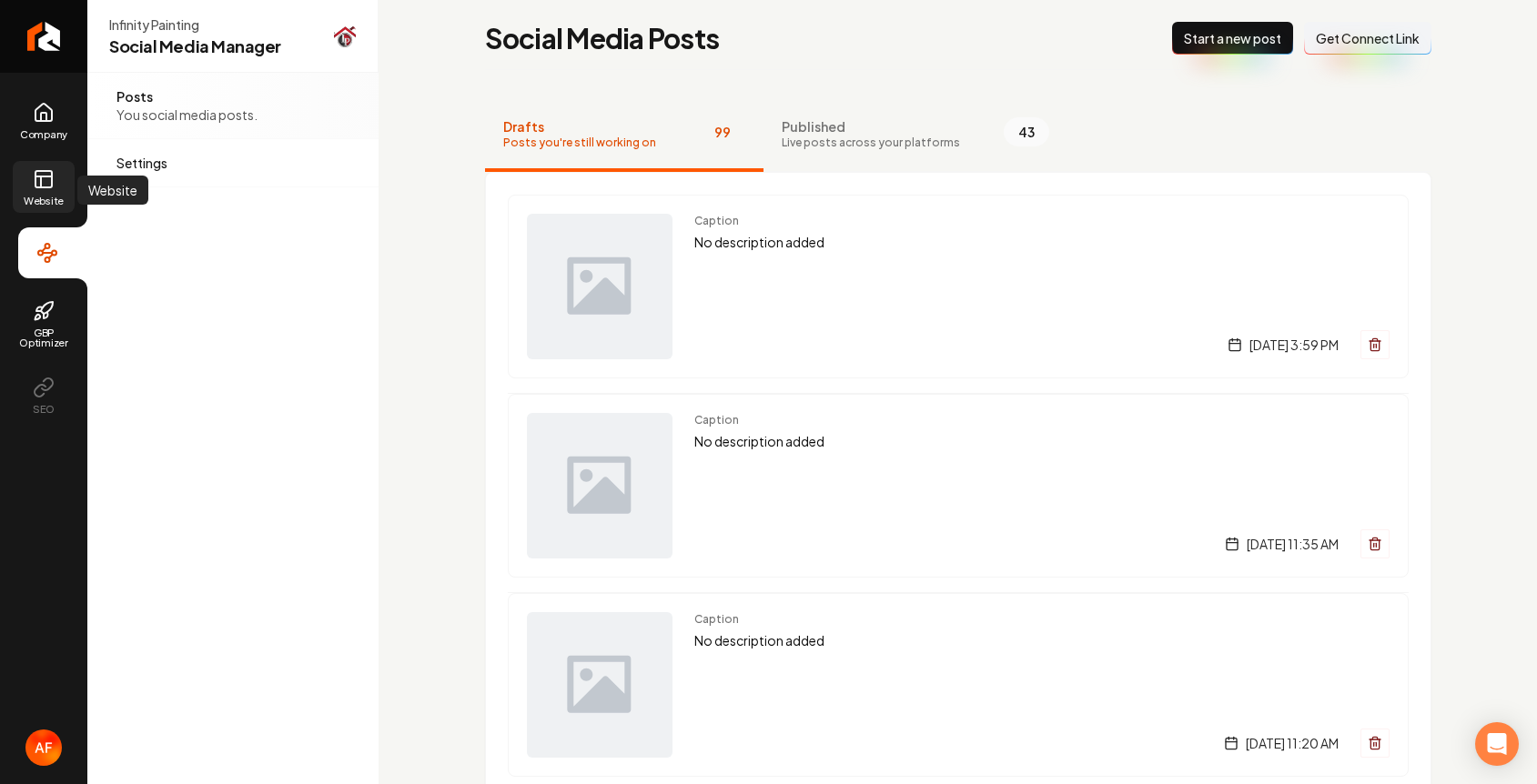 click on "Website" at bounding box center [44, 186] 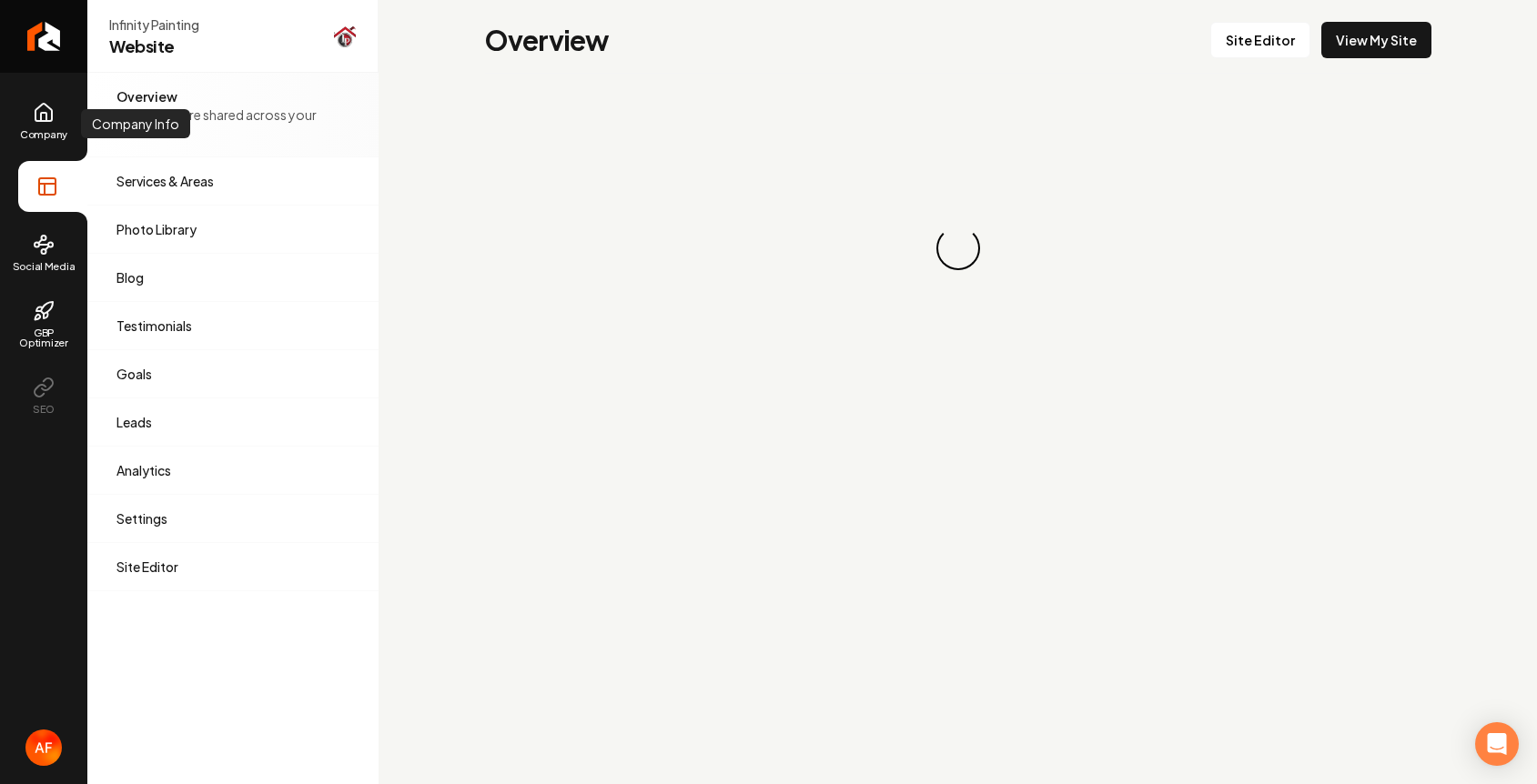 click on "Company Company Info   Company Info   Website Social Media GBP Optimizer SEO" at bounding box center [44, 257] 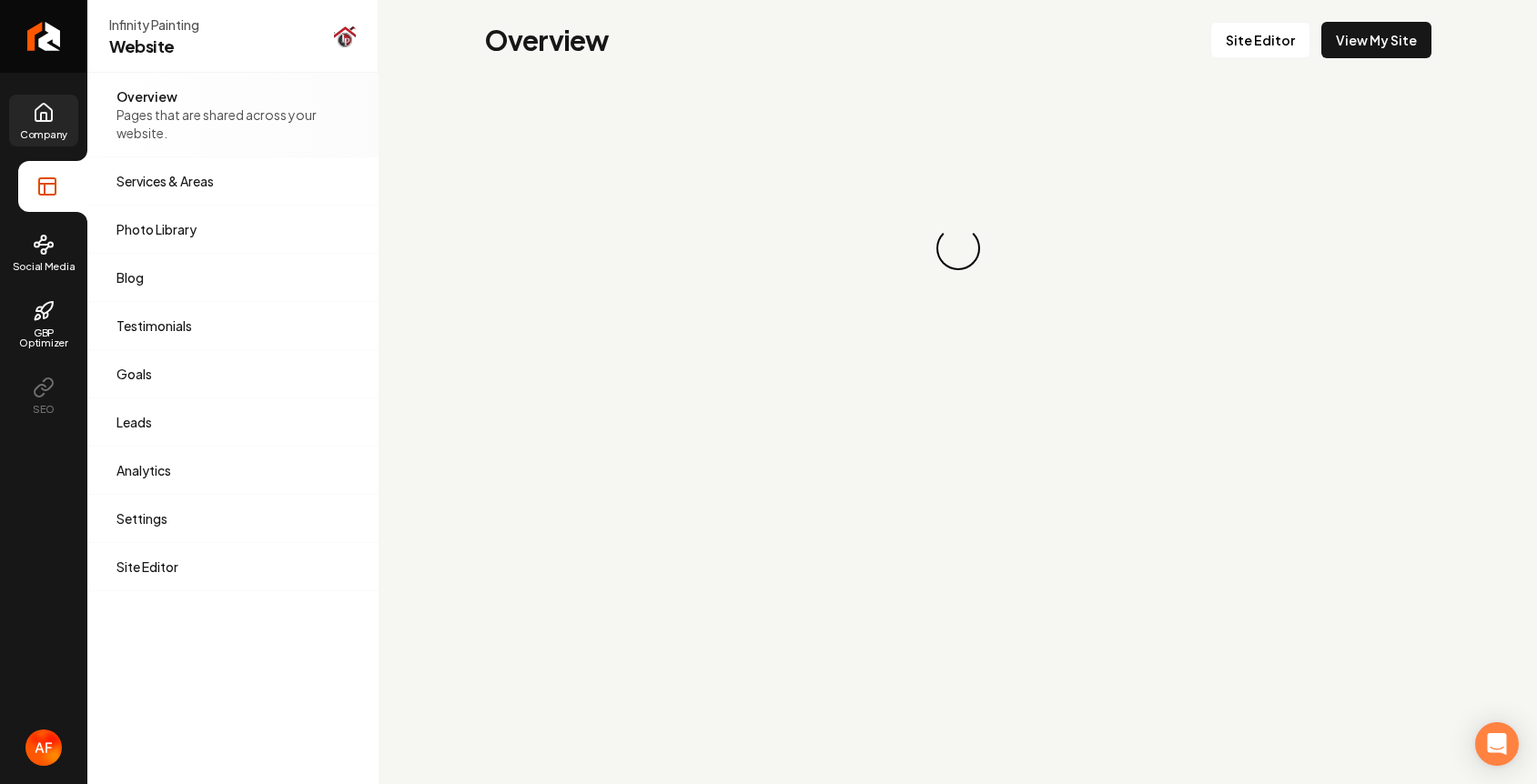 click on "Company" at bounding box center (44, 120) 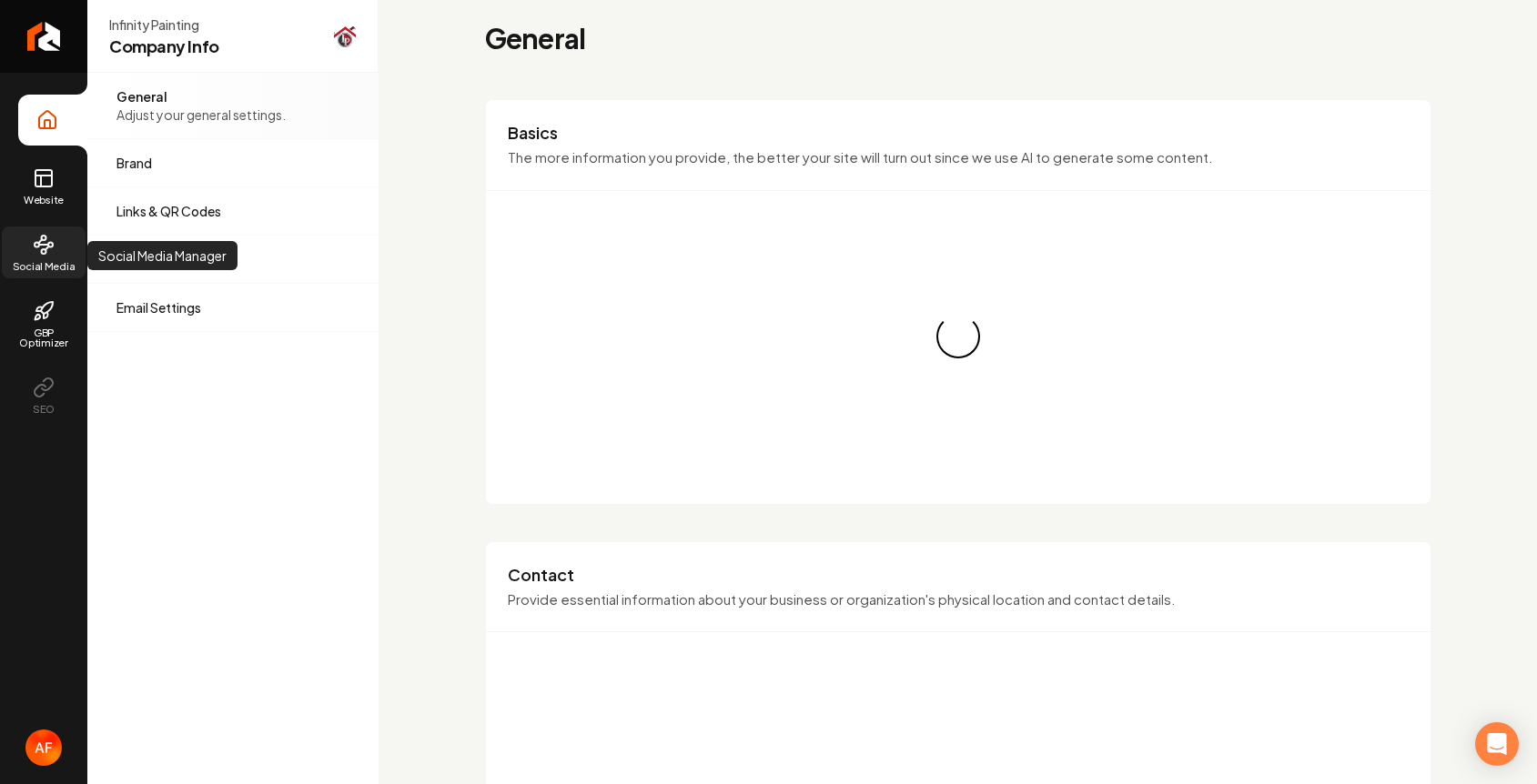 click on "Social Media" at bounding box center [44, 252] 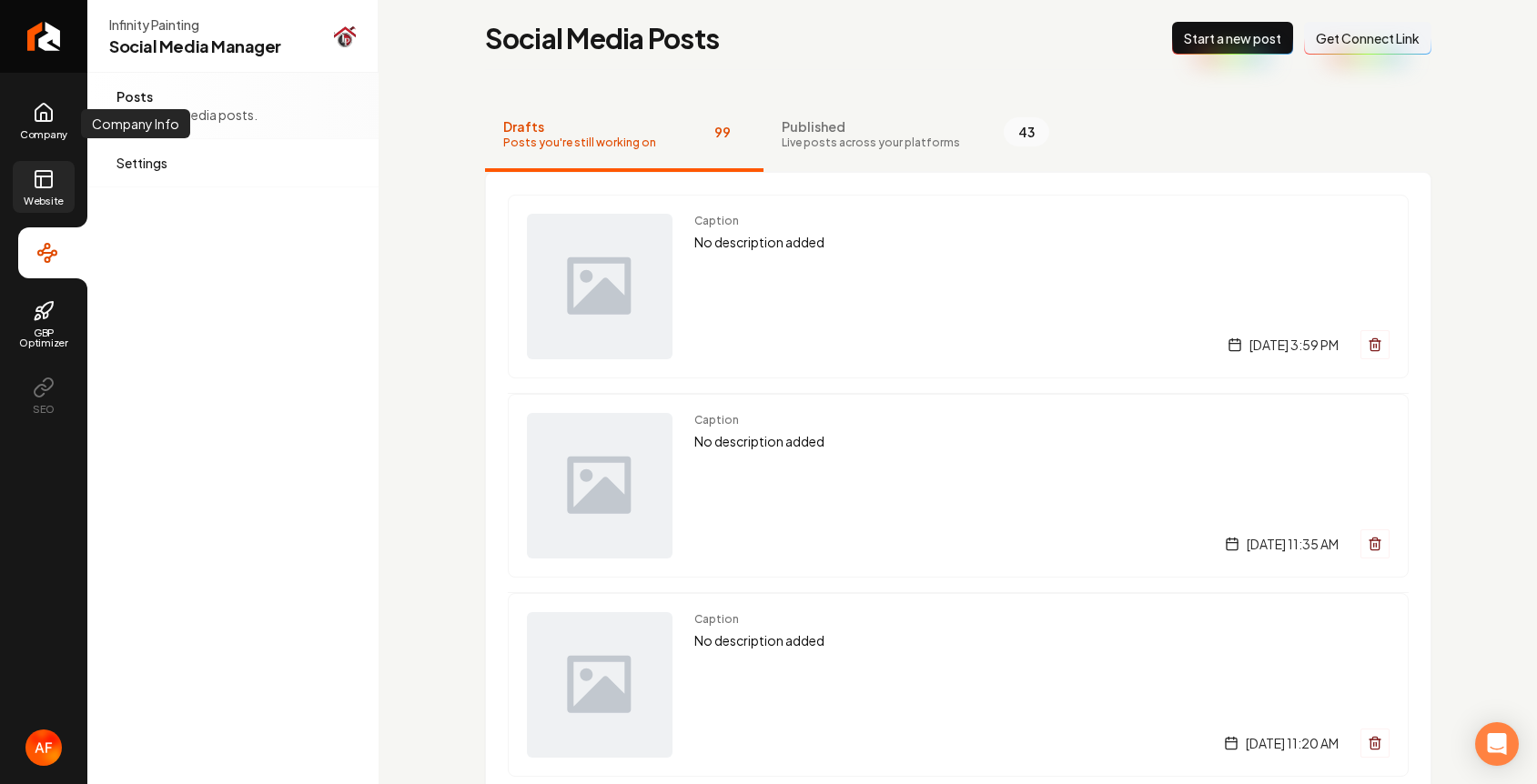 click 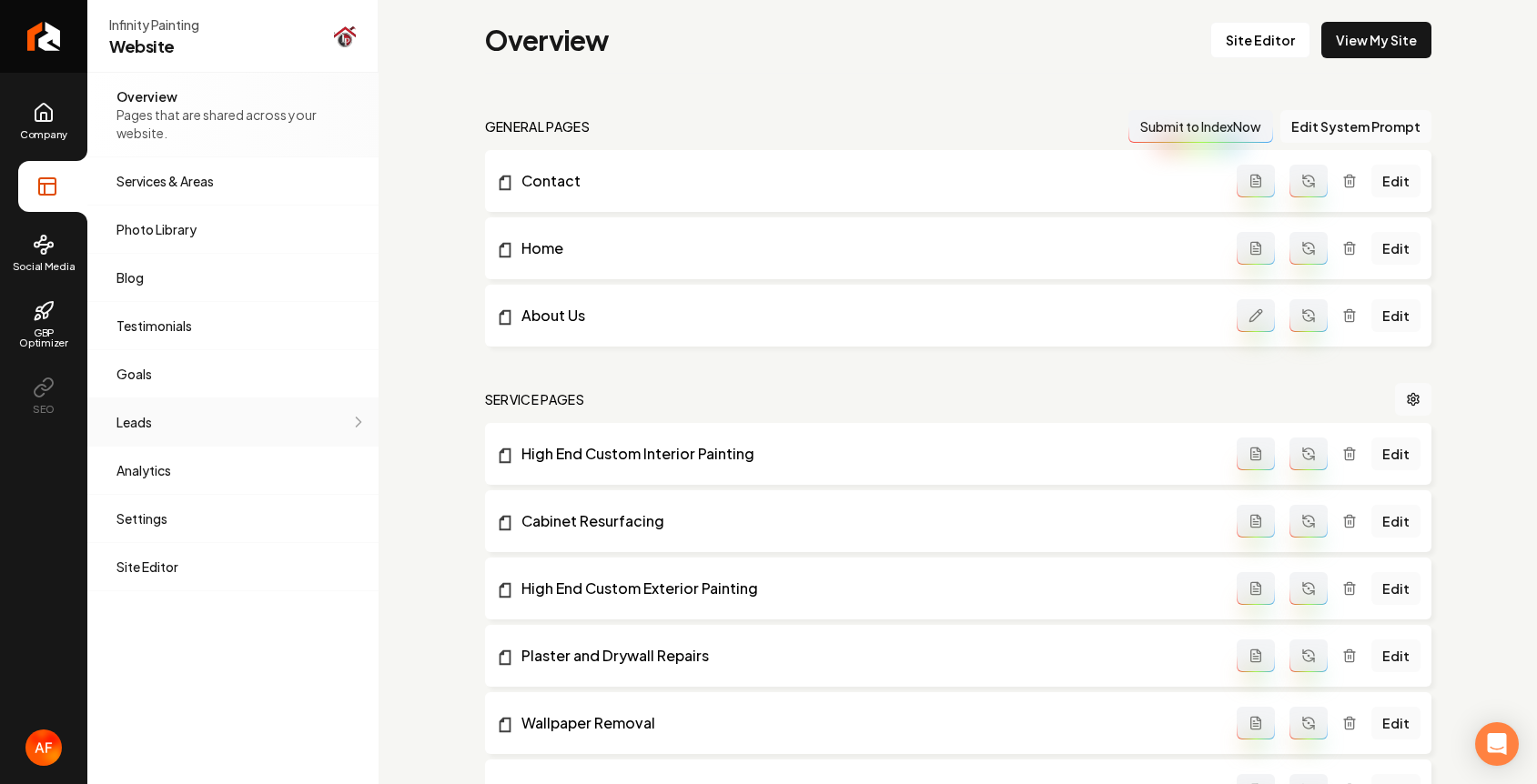 click on "Leads" at bounding box center (233, 422) 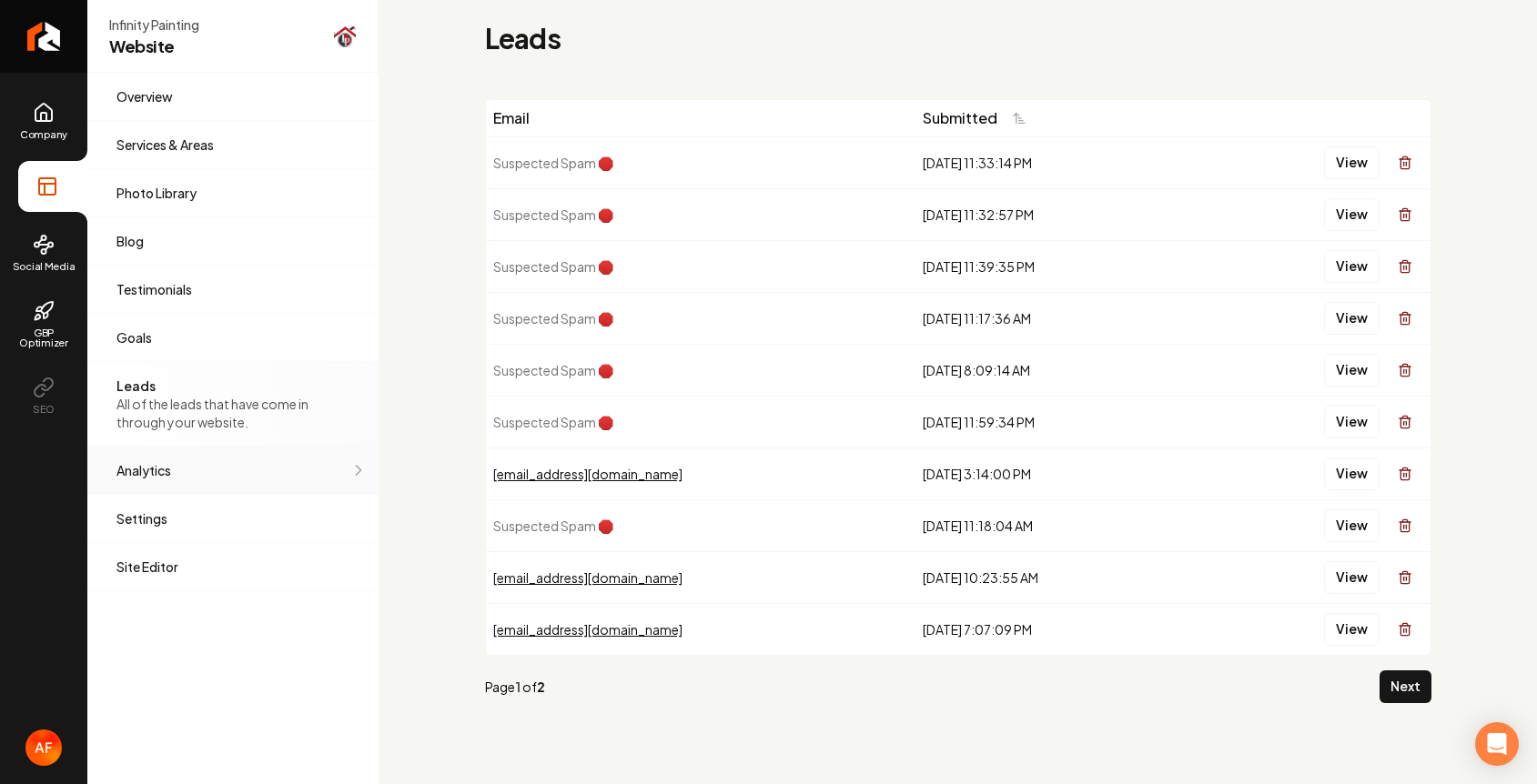 click on "Analytics Get an idea of your visitor count and what CTAs they clicked." at bounding box center (233, 470) 